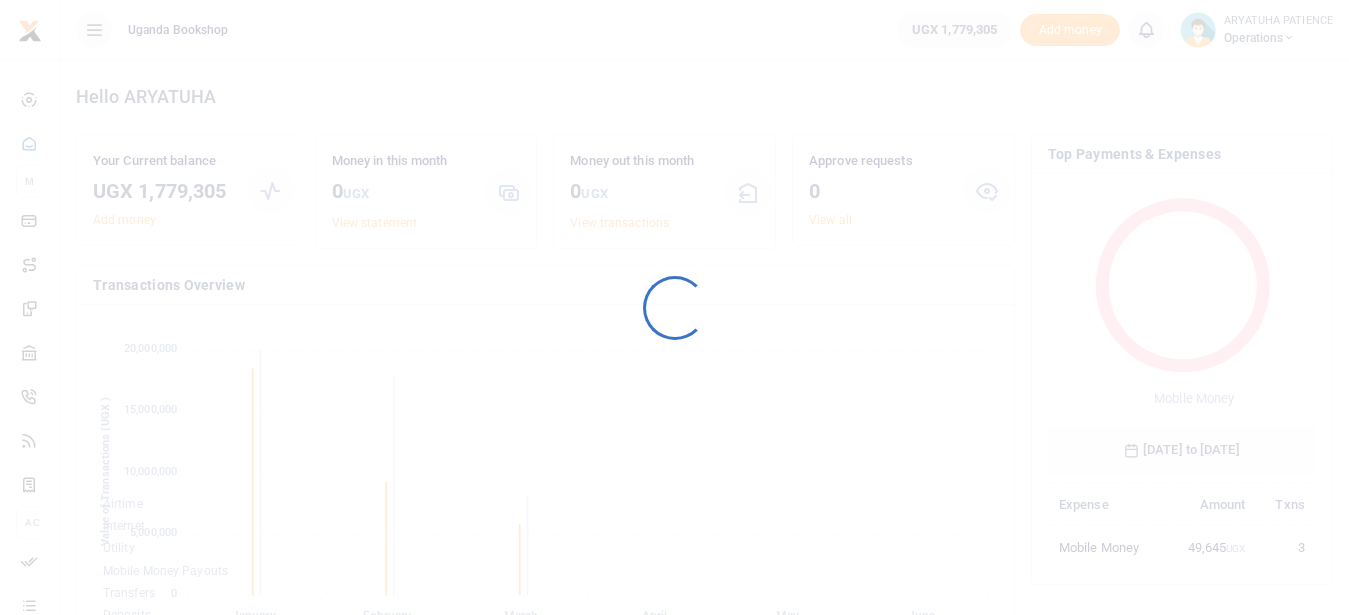 scroll, scrollTop: 0, scrollLeft: 0, axis: both 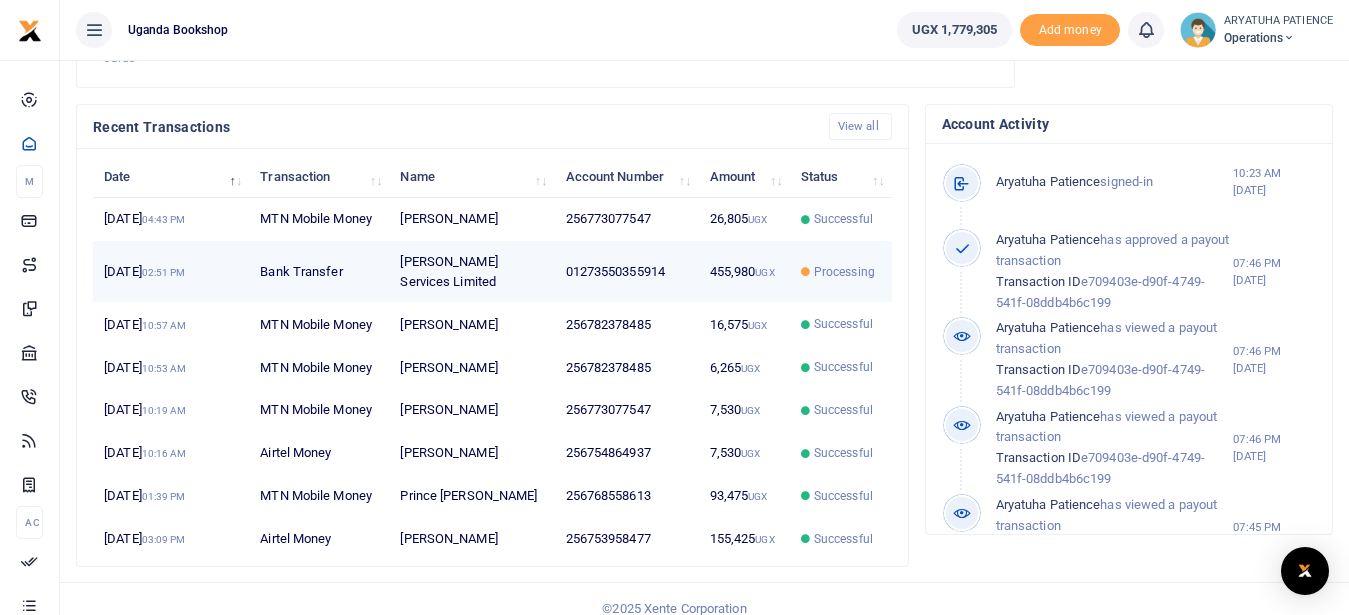 click on "[PERSON_NAME] Services Limited" at bounding box center (471, 272) 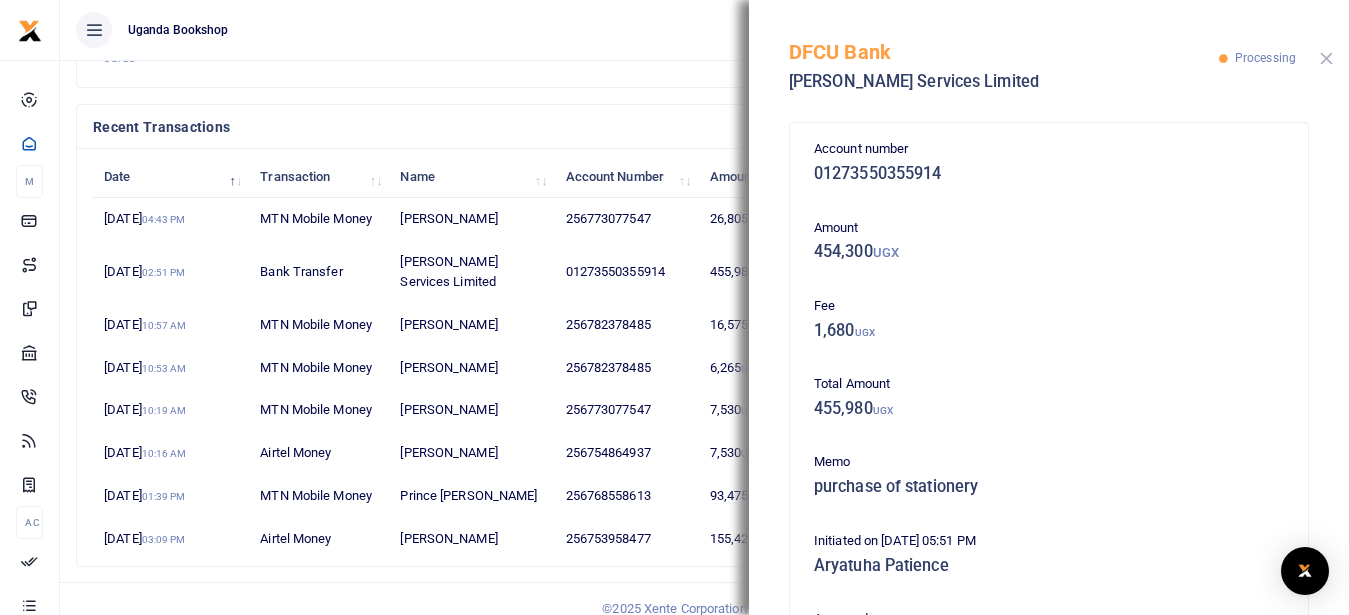 click at bounding box center (1326, 58) 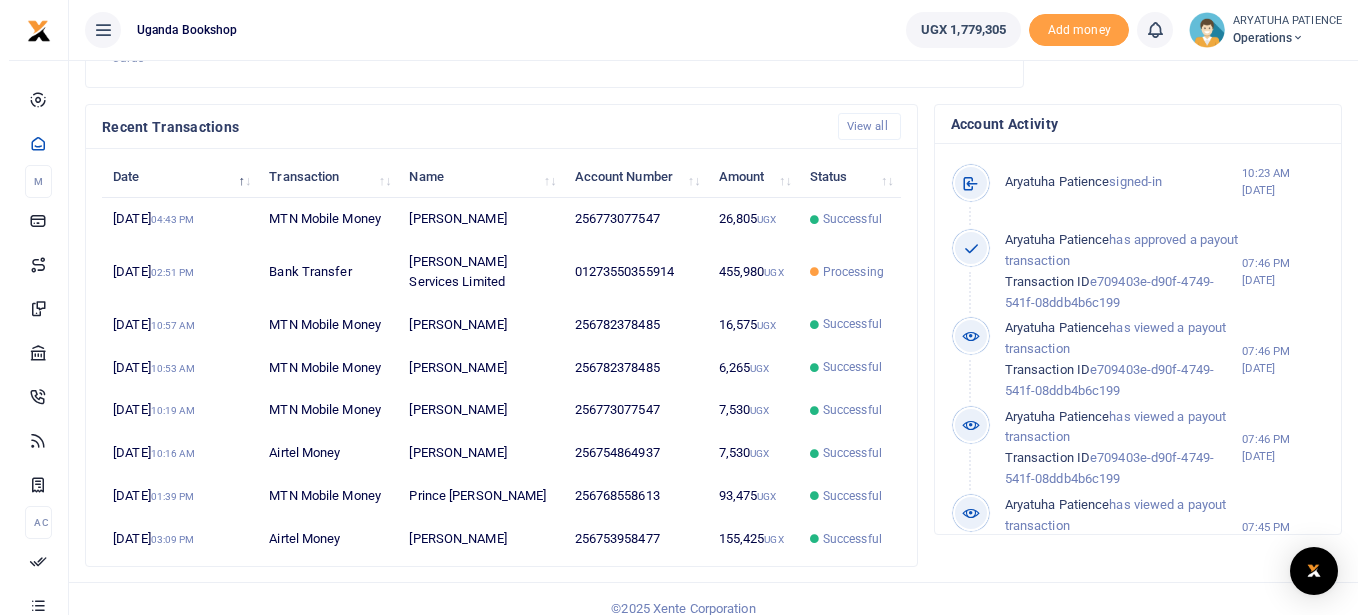 scroll, scrollTop: 18, scrollLeft: 18, axis: both 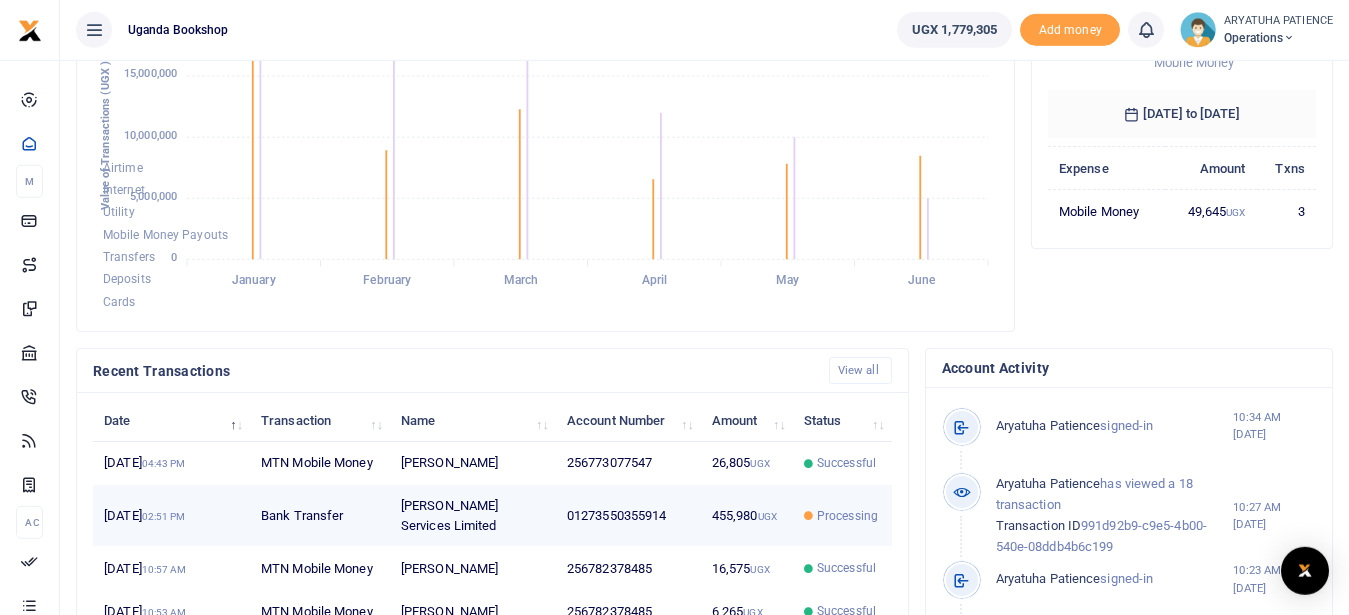 click on "[PERSON_NAME] Services Limited" at bounding box center [473, 516] 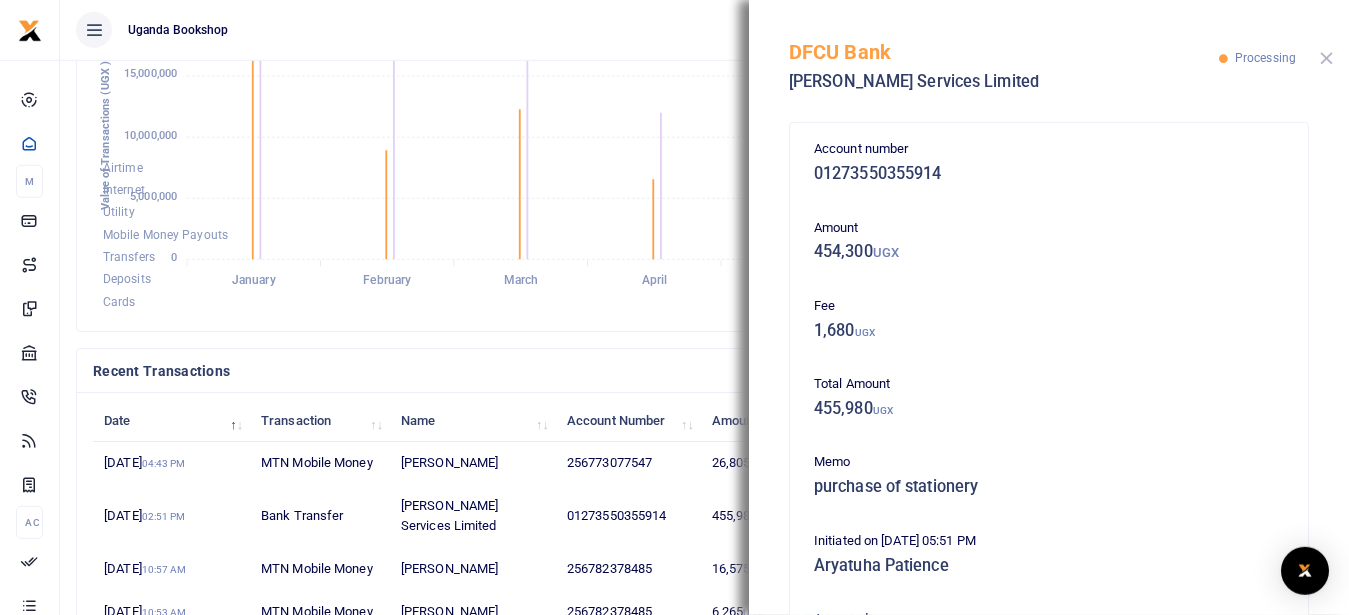 click at bounding box center [1326, 58] 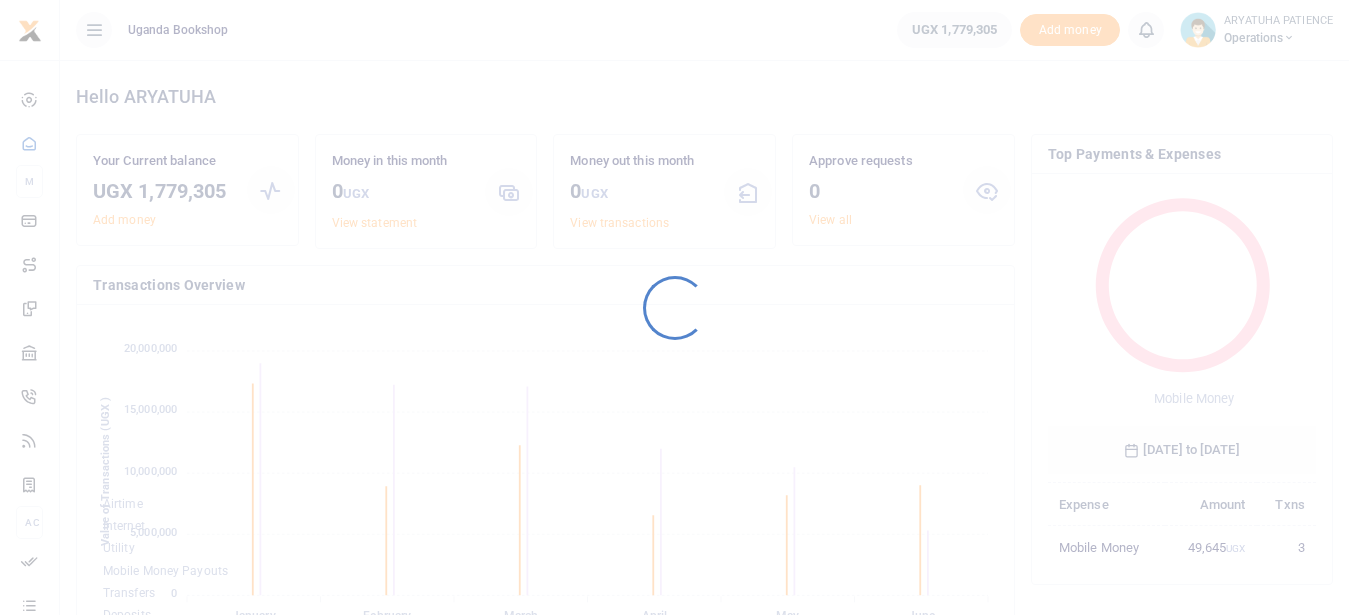 scroll, scrollTop: 0, scrollLeft: 0, axis: both 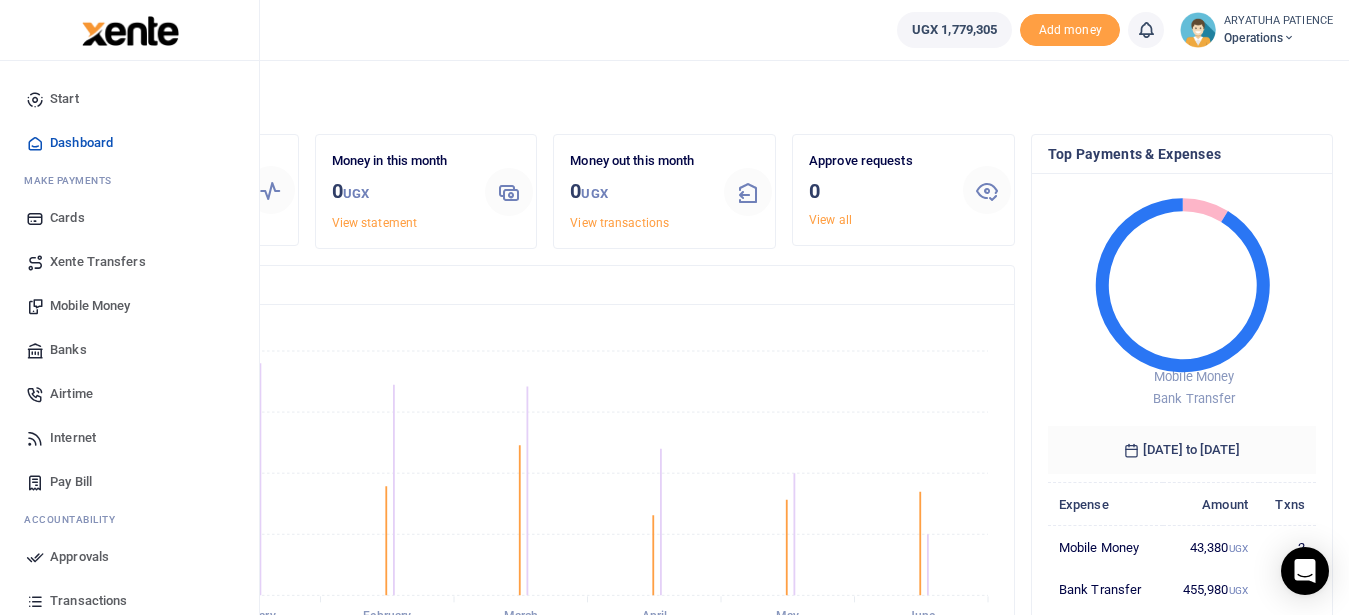 click on "Mobile Money" at bounding box center [90, 306] 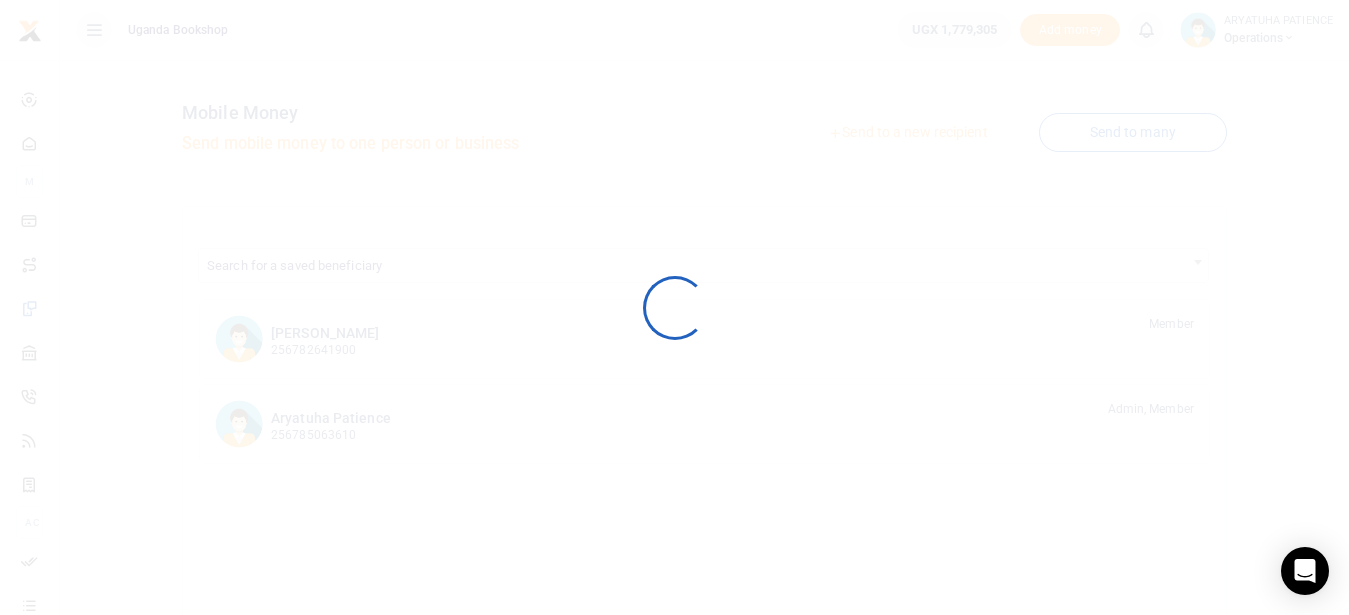 scroll, scrollTop: 0, scrollLeft: 0, axis: both 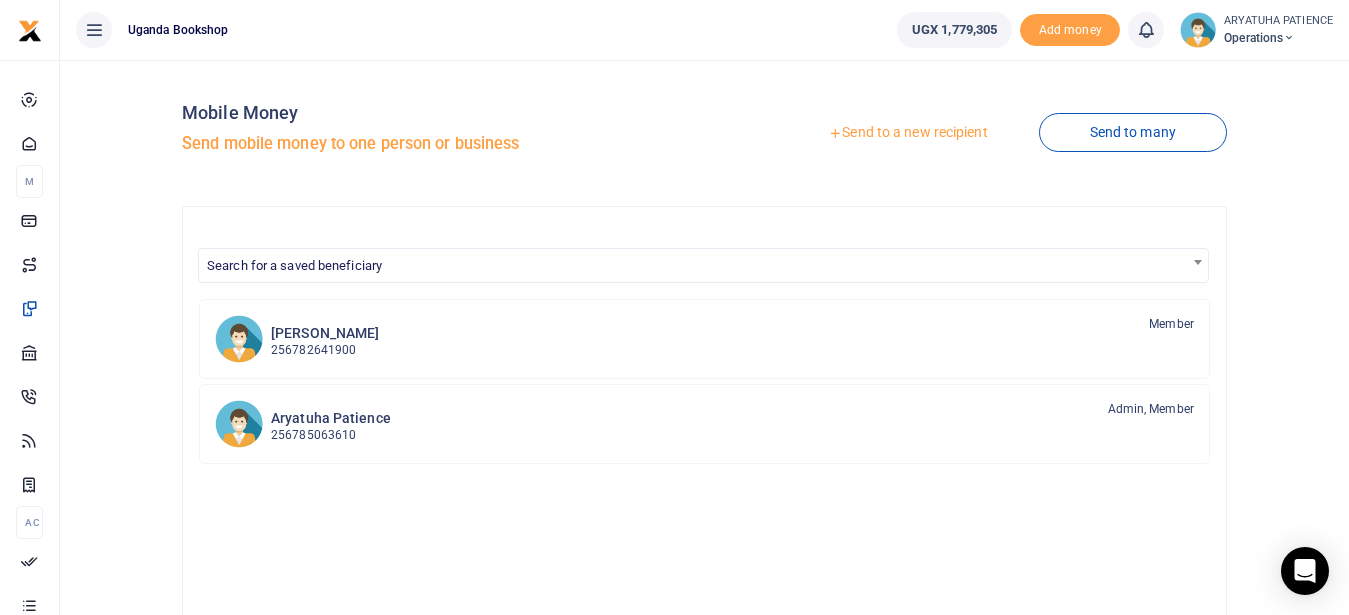 click on "Send to a new recipient" at bounding box center (907, 133) 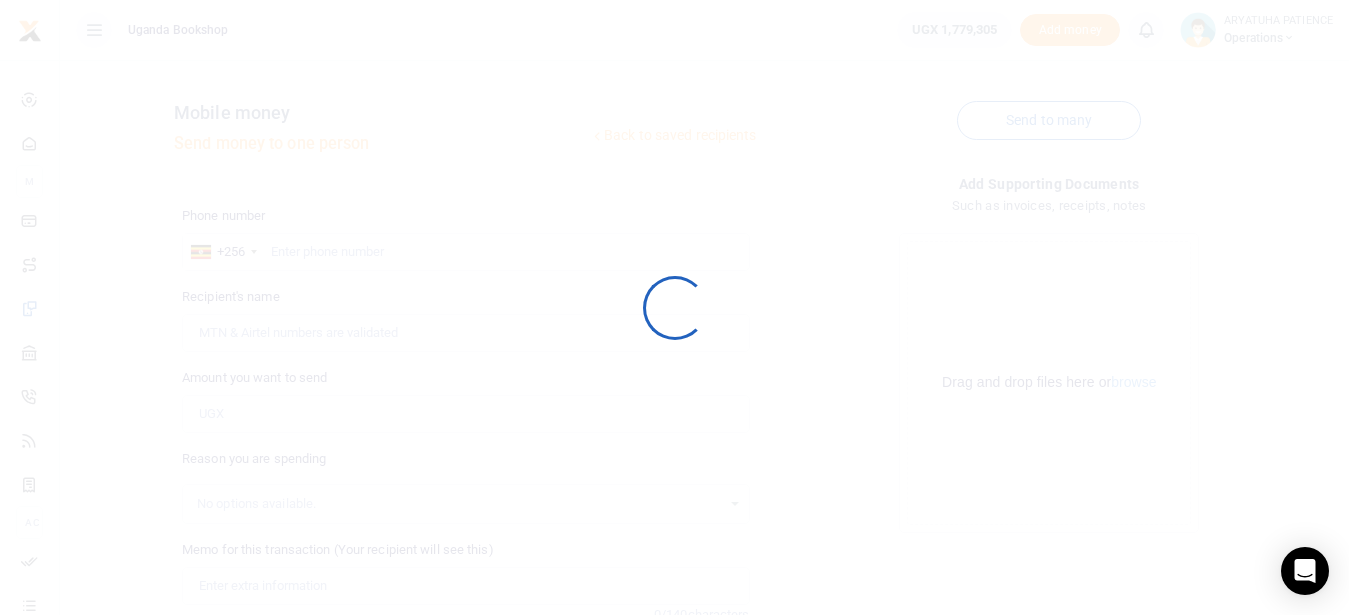 scroll, scrollTop: 0, scrollLeft: 0, axis: both 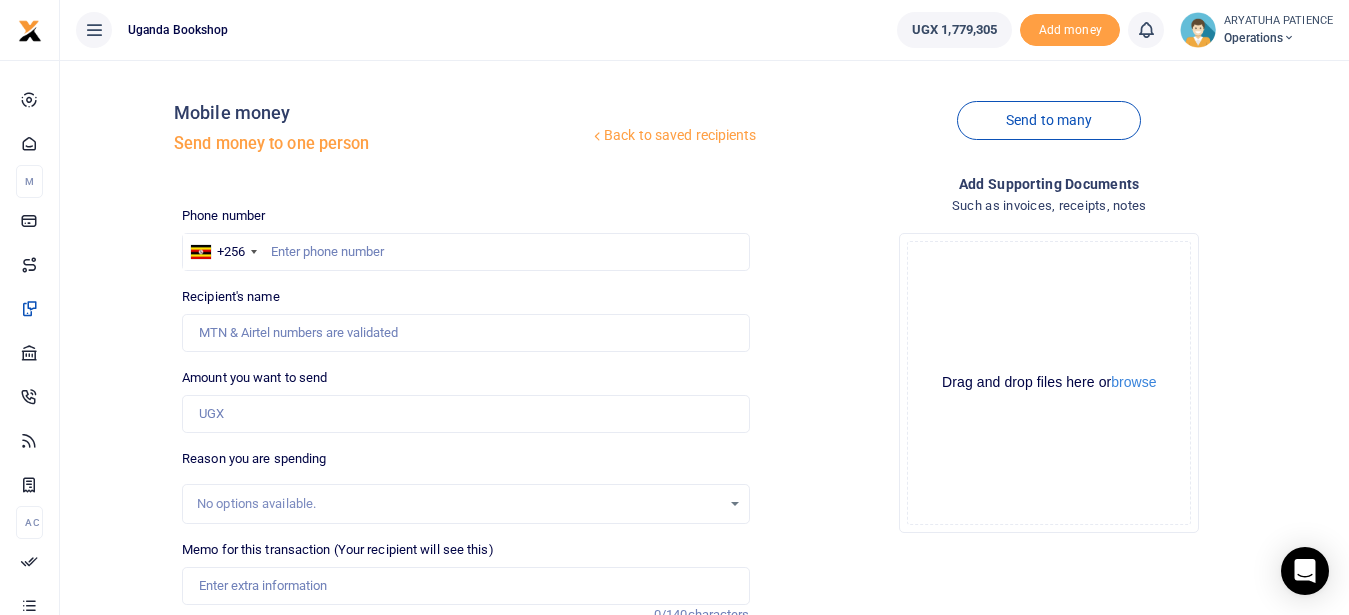 click at bounding box center (674, 307) 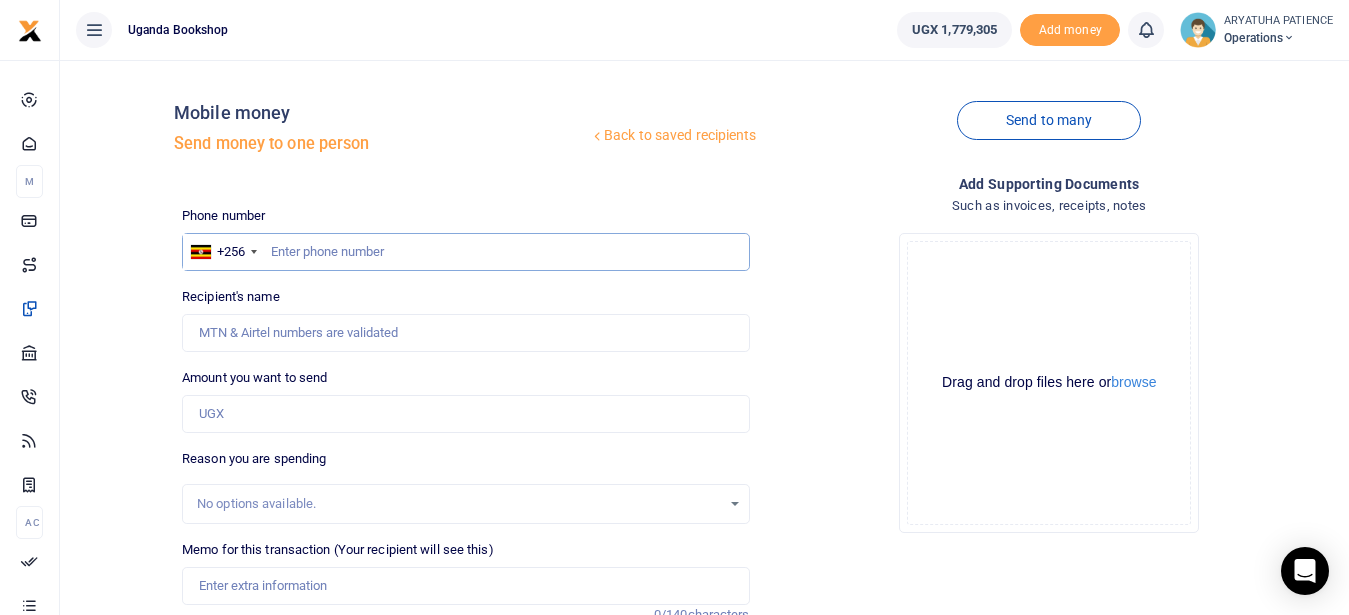 click at bounding box center [465, 252] 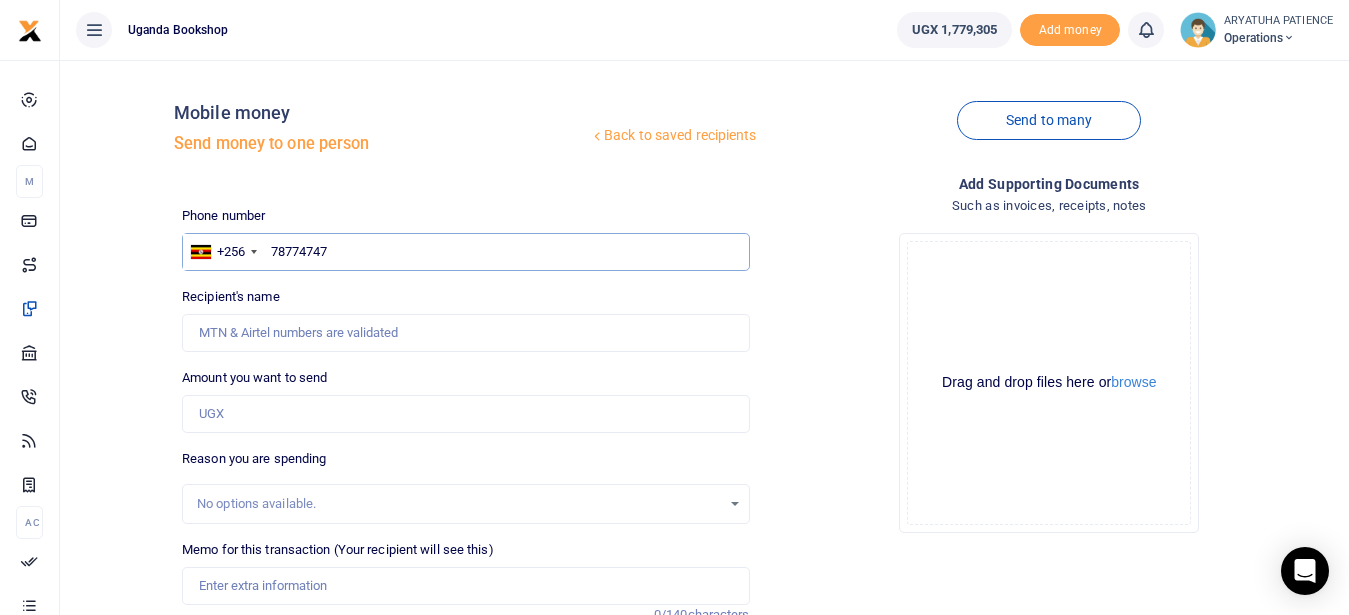 type on "787747470" 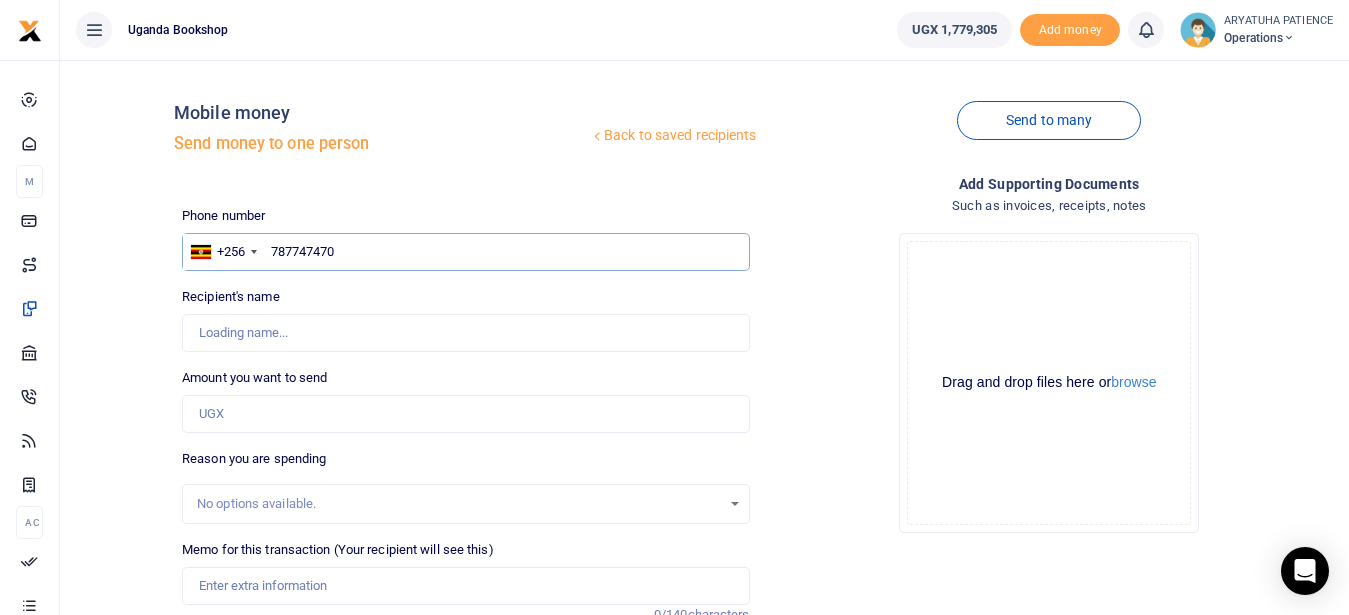 type on "Geofrey Waninda" 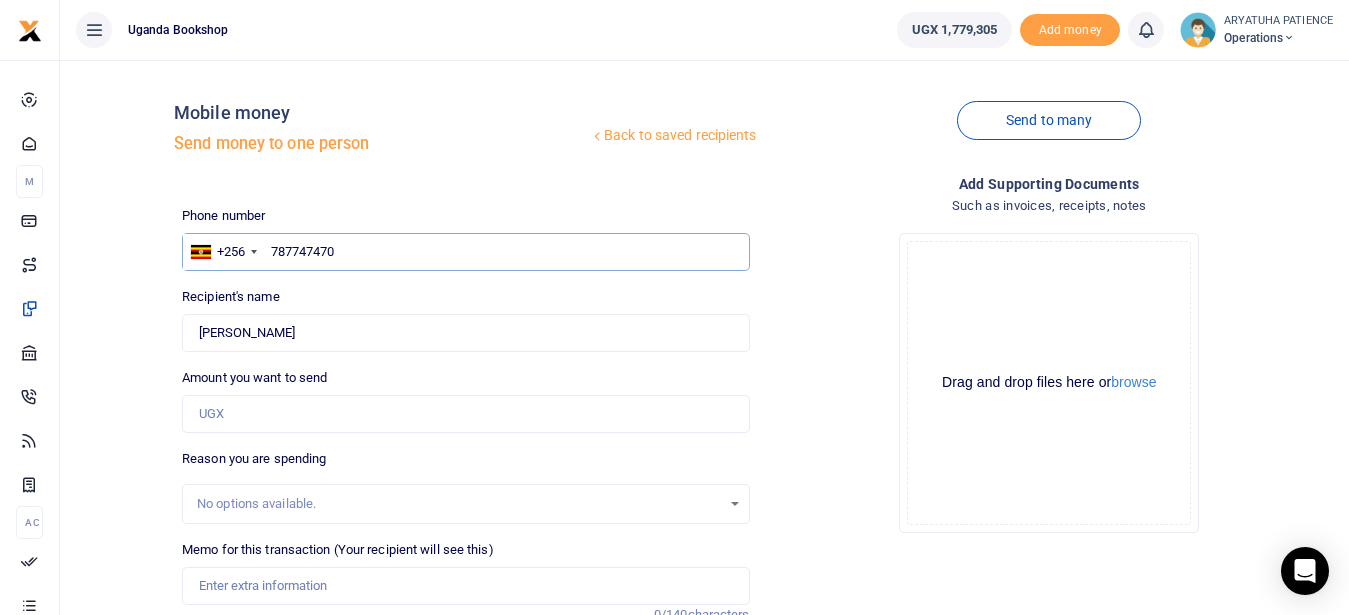 type on "787747470" 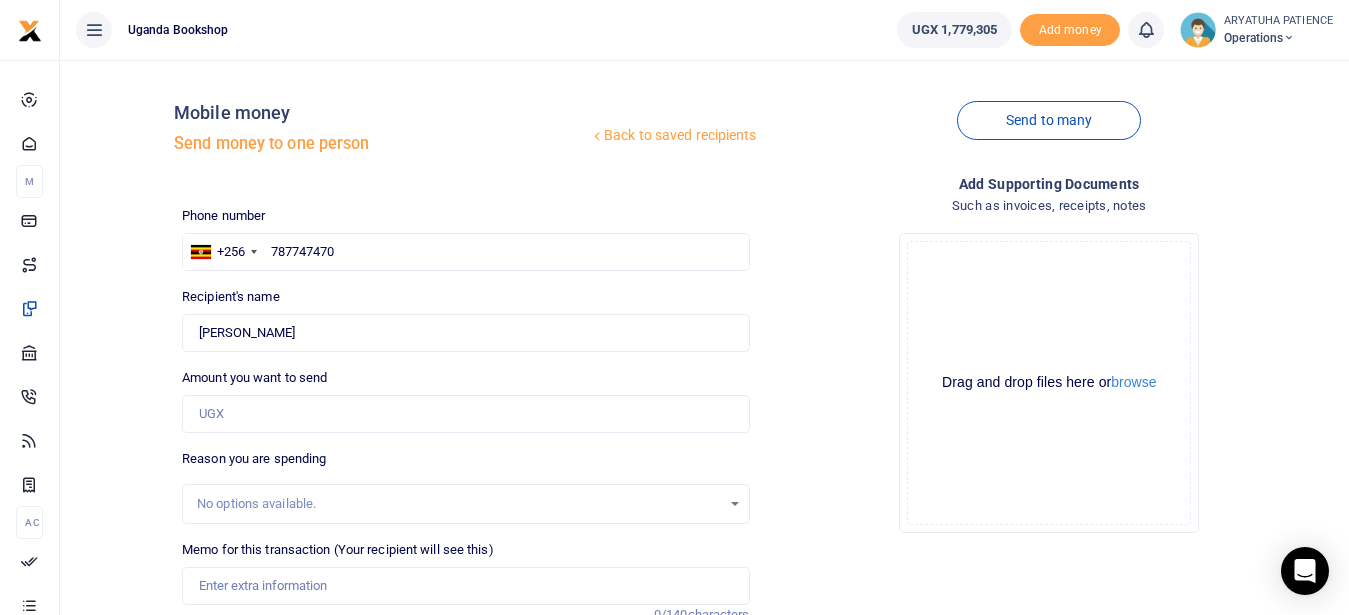 click on "Amount you want to send
Amount is required." at bounding box center (465, 400) 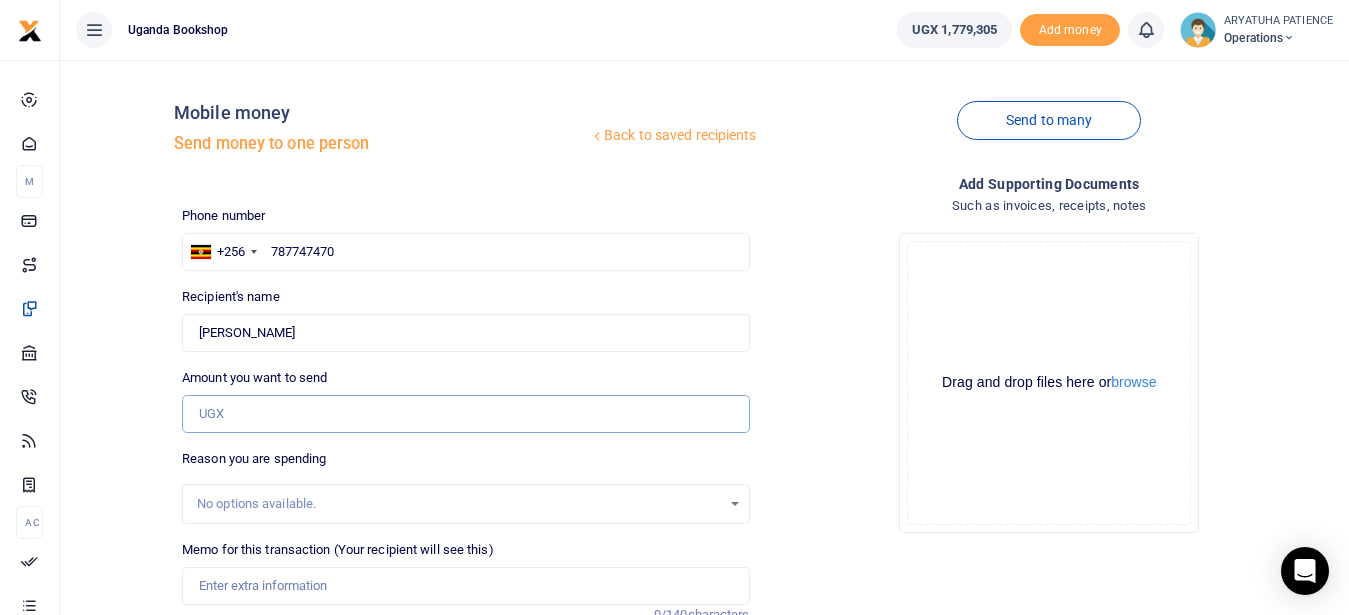 click on "Amount you want to send" at bounding box center (465, 414) 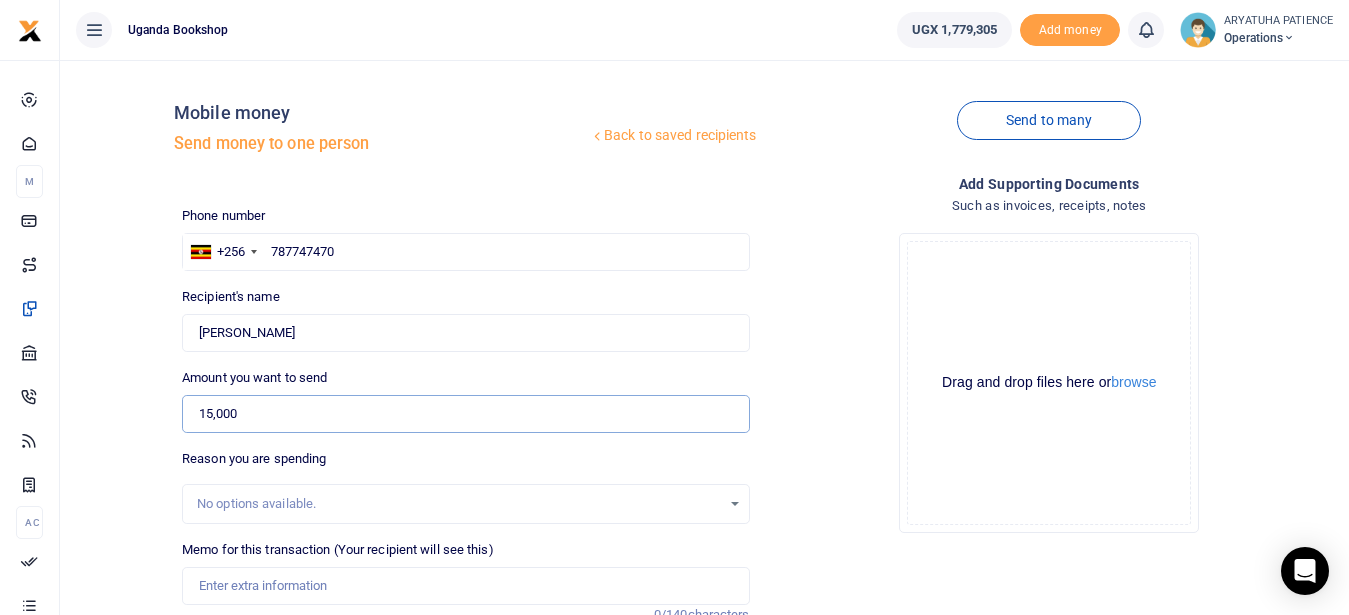 scroll, scrollTop: 251, scrollLeft: 0, axis: vertical 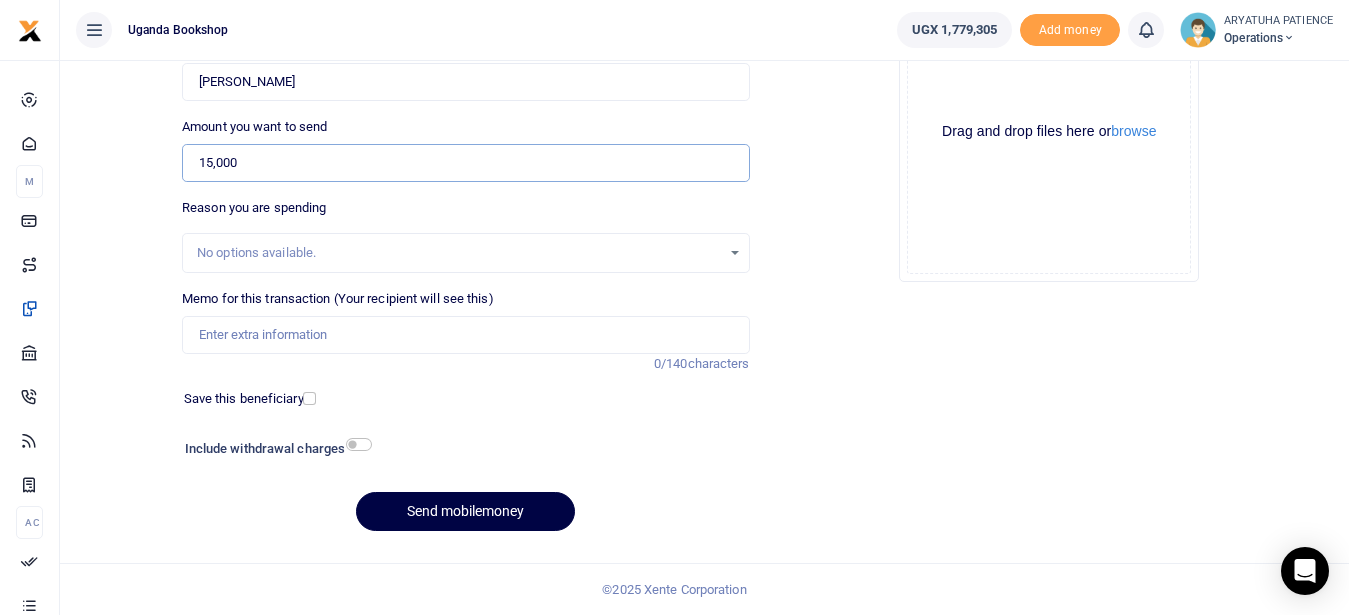 type on "15,000" 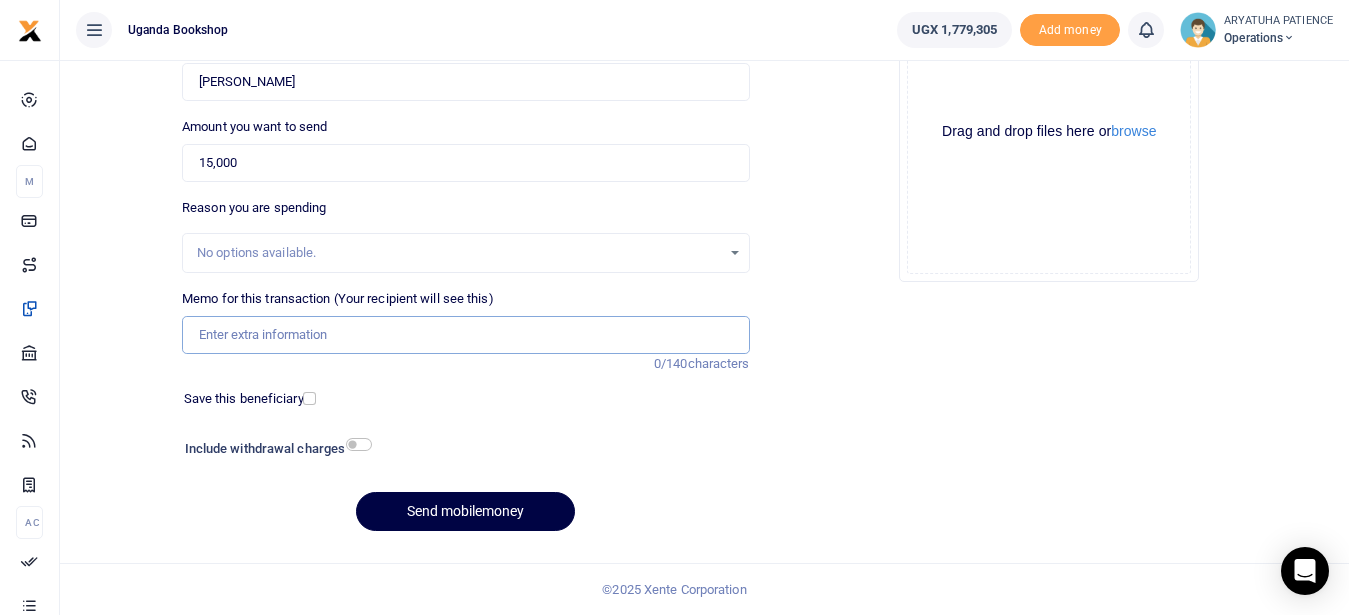 click on "Memo for this transaction (Your recipient will see this)" at bounding box center [465, 335] 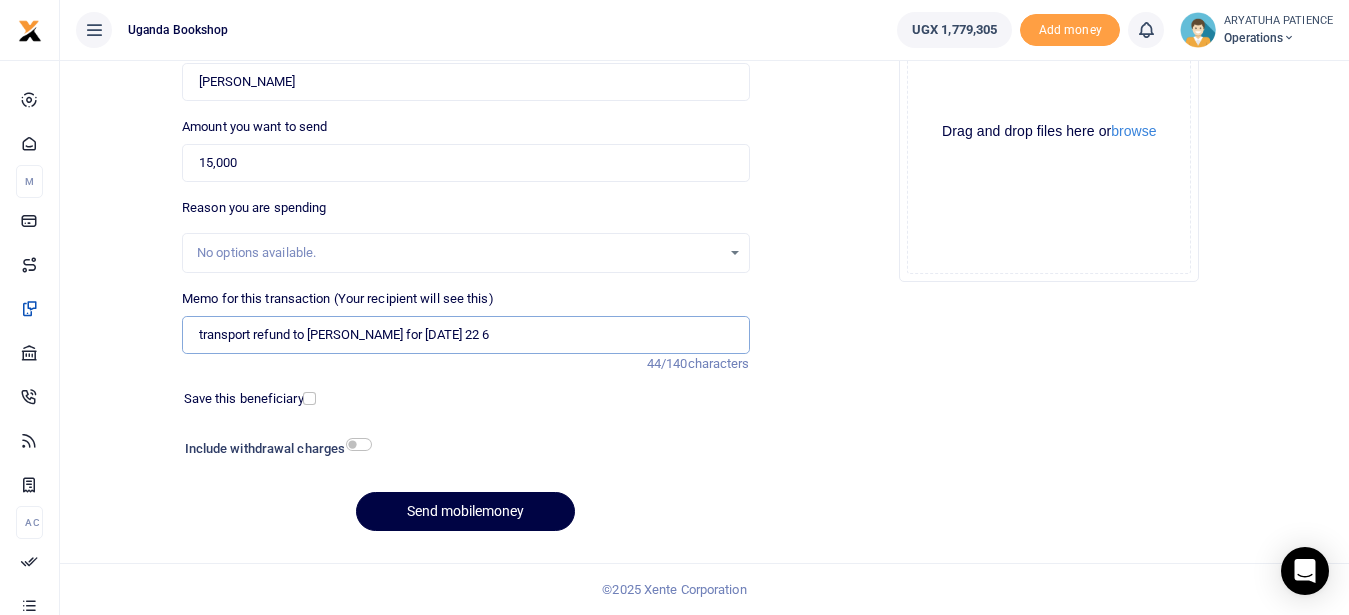 click on "transport refund to Geoffrey for sunday 22 6" at bounding box center [465, 335] 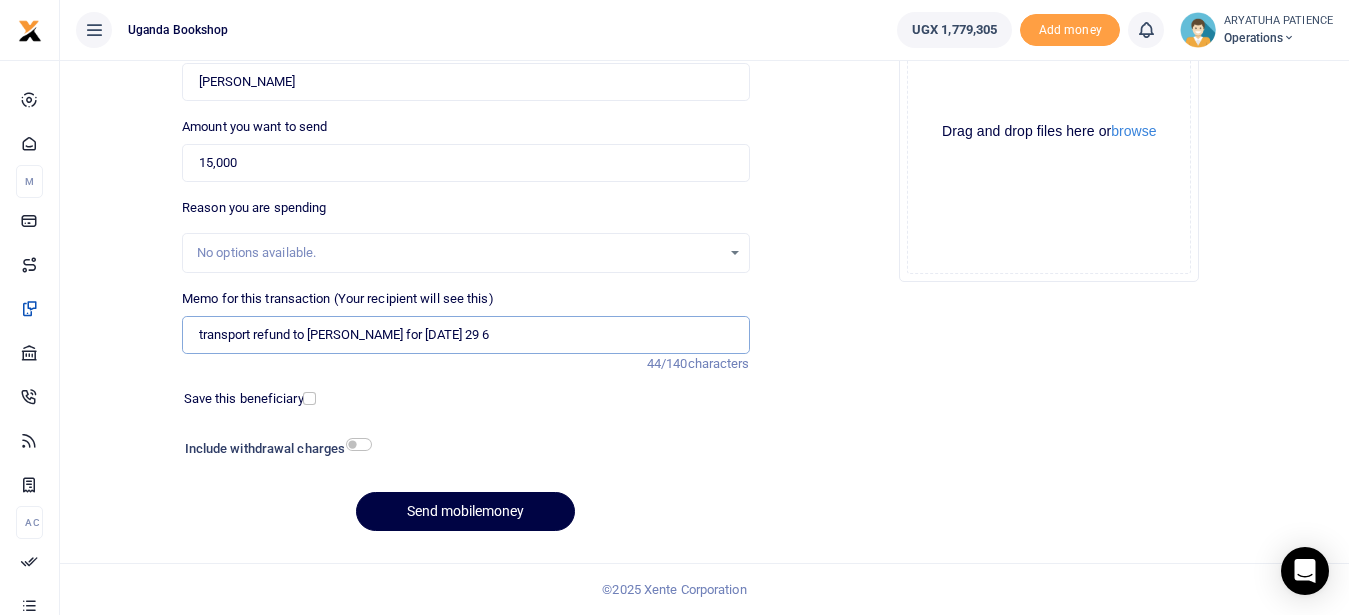 type on "transport refund to Geoffrey for sunday 29 6" 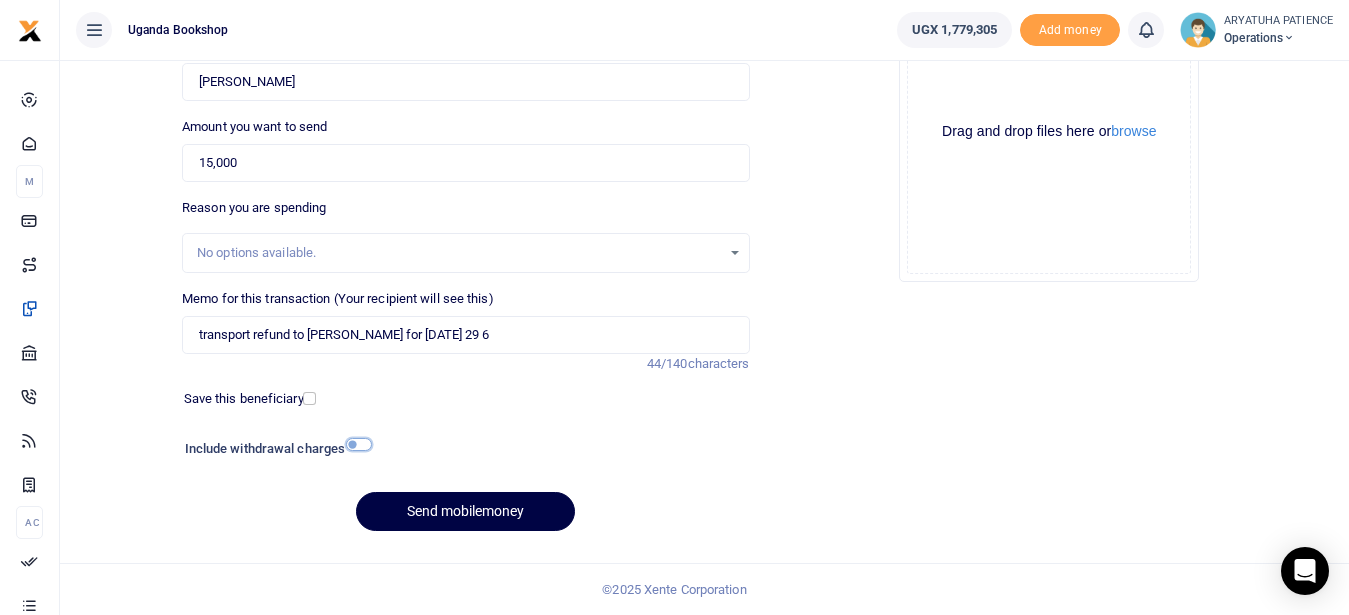 click at bounding box center [359, 444] 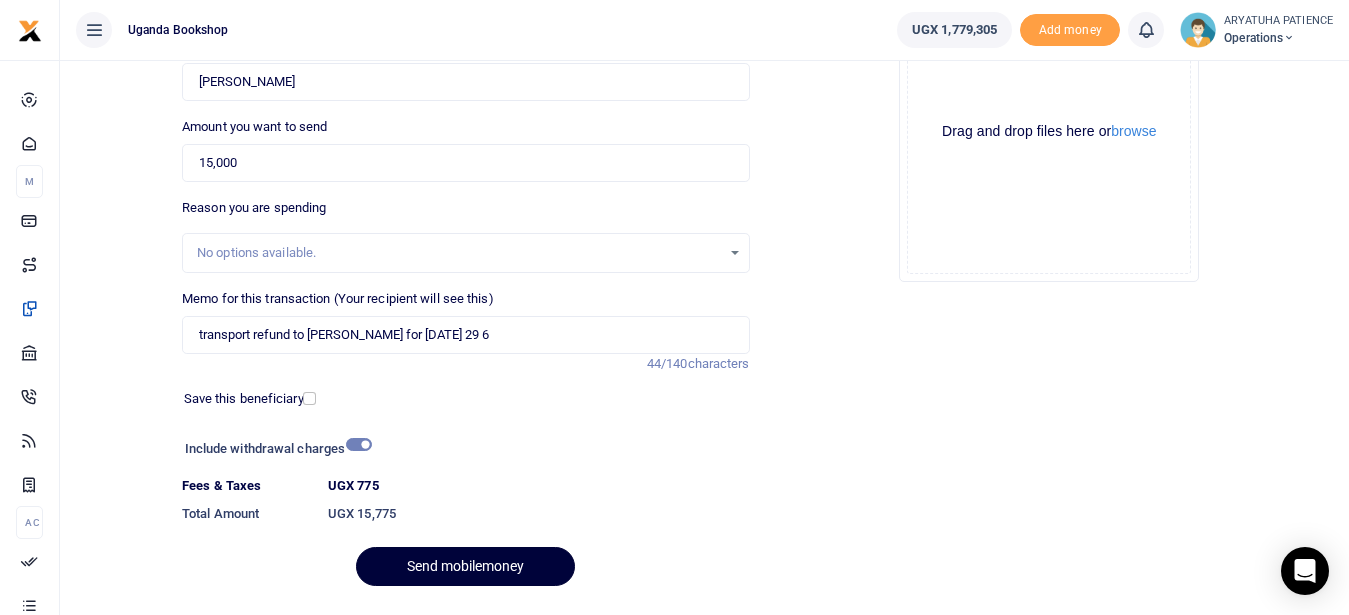 click on "Send mobilemoney" at bounding box center [465, 566] 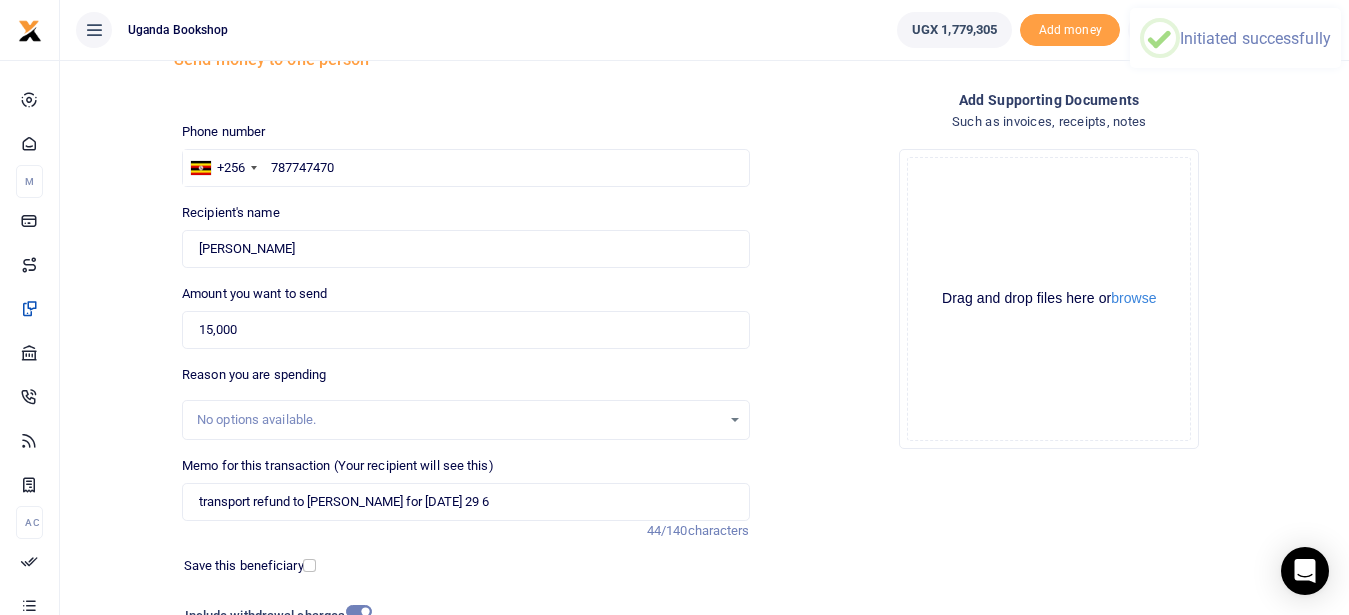 scroll, scrollTop: 0, scrollLeft: 0, axis: both 